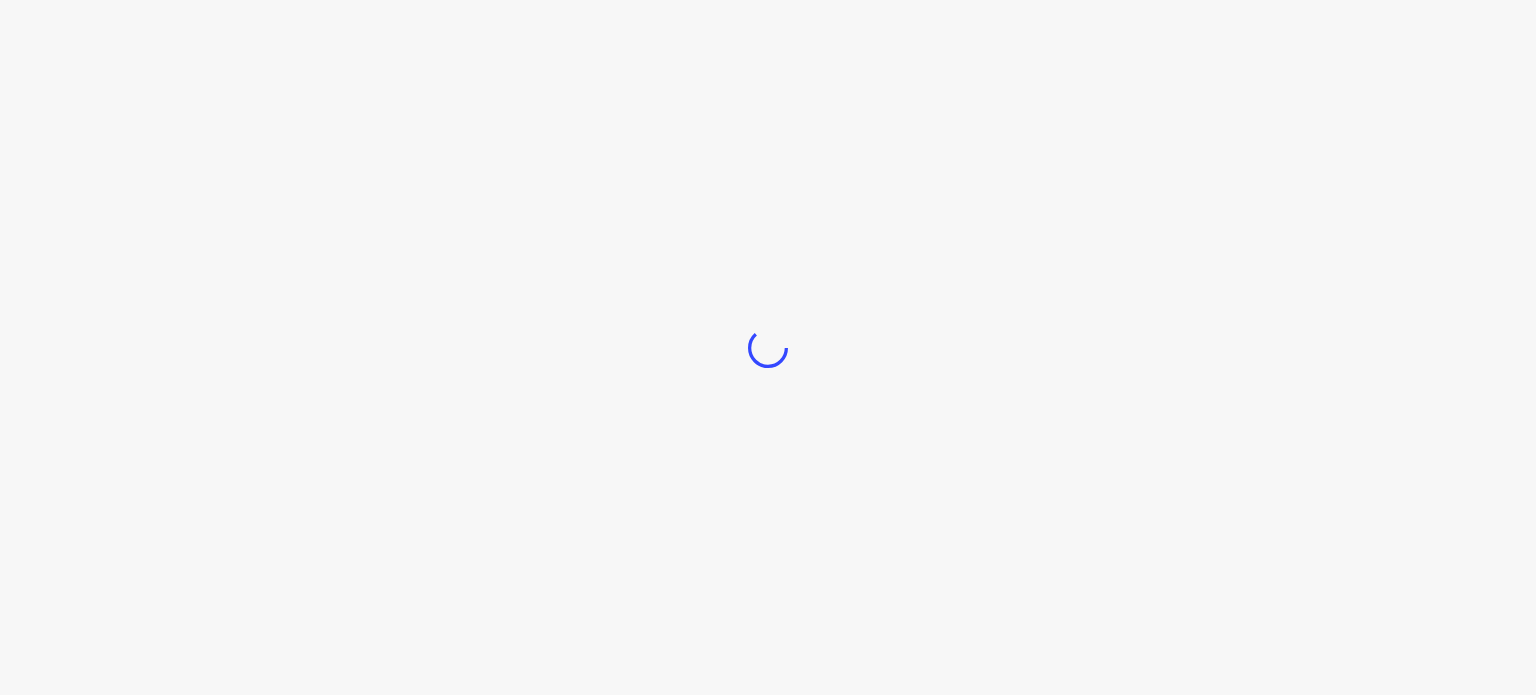 scroll, scrollTop: 0, scrollLeft: 0, axis: both 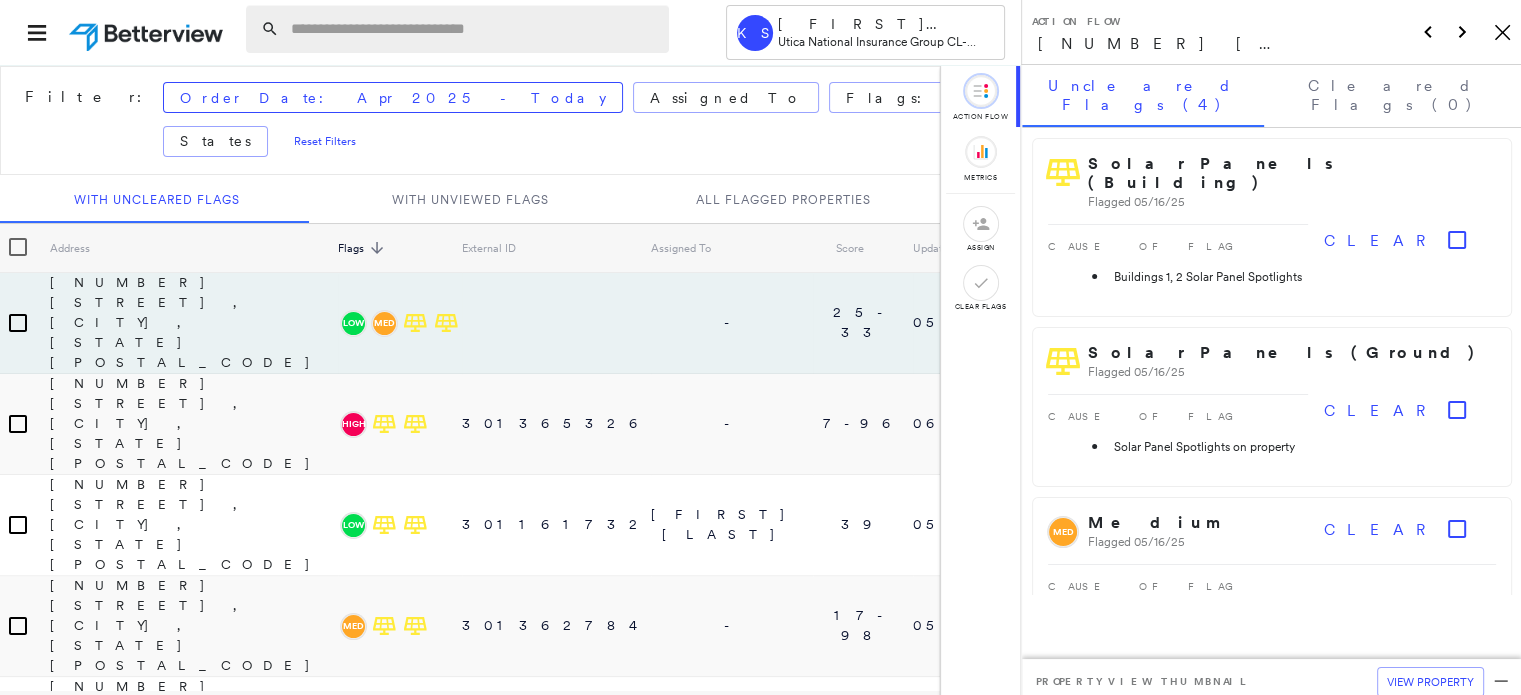 click at bounding box center (474, 29) 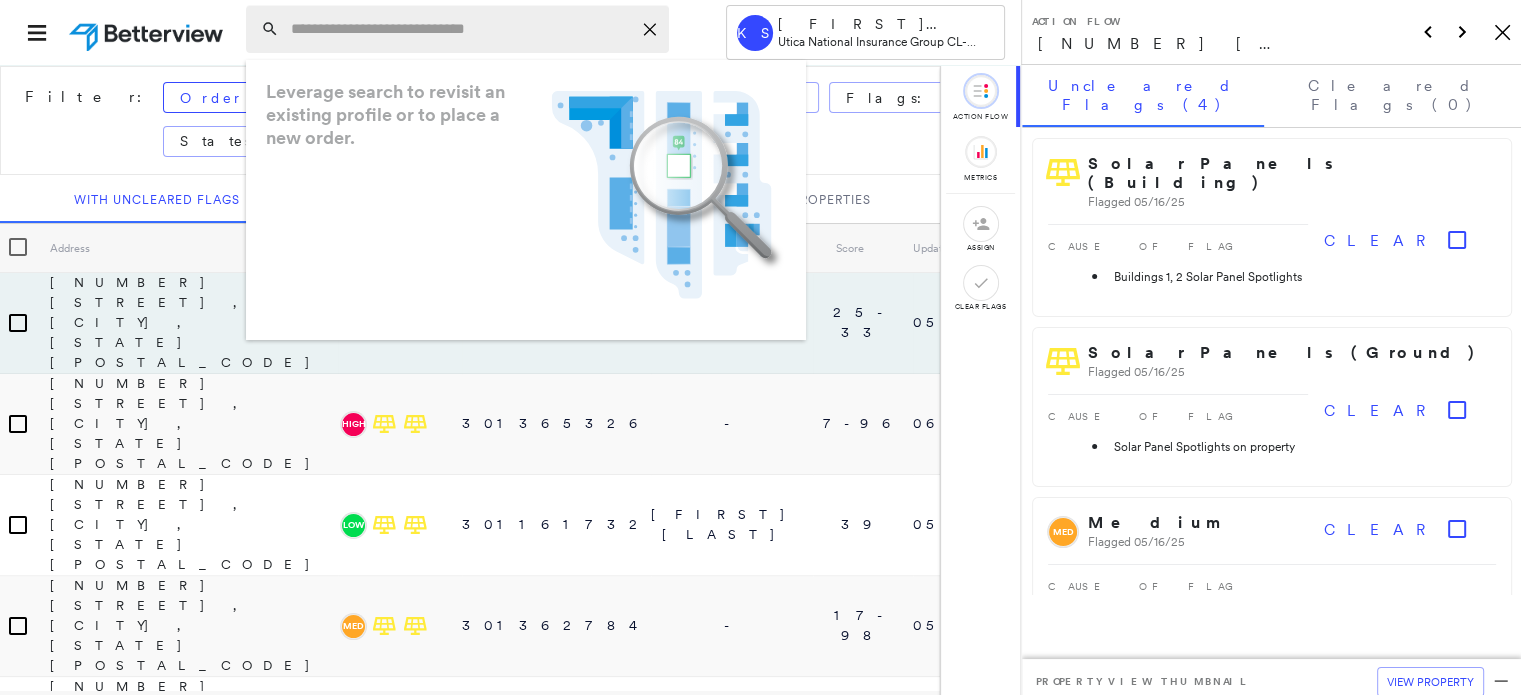 paste on "**********" 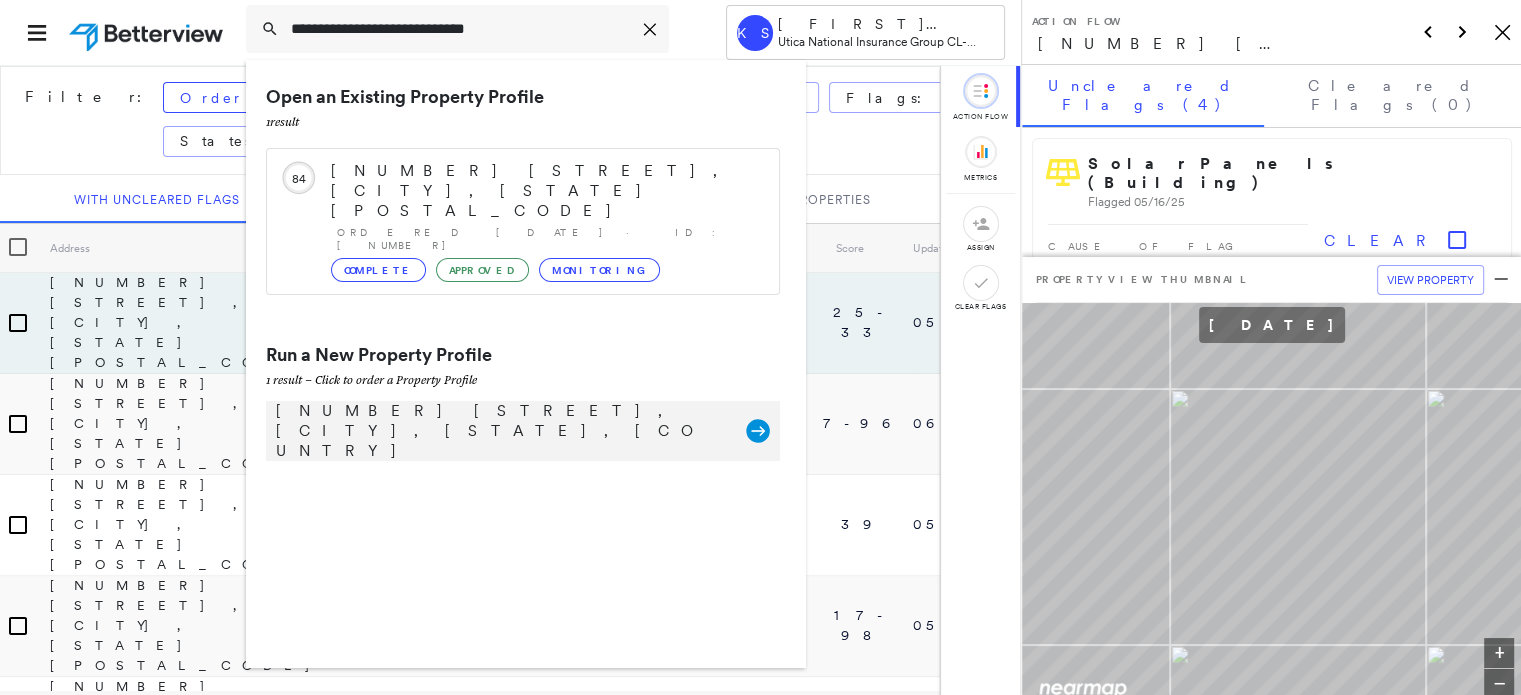 type on "**********" 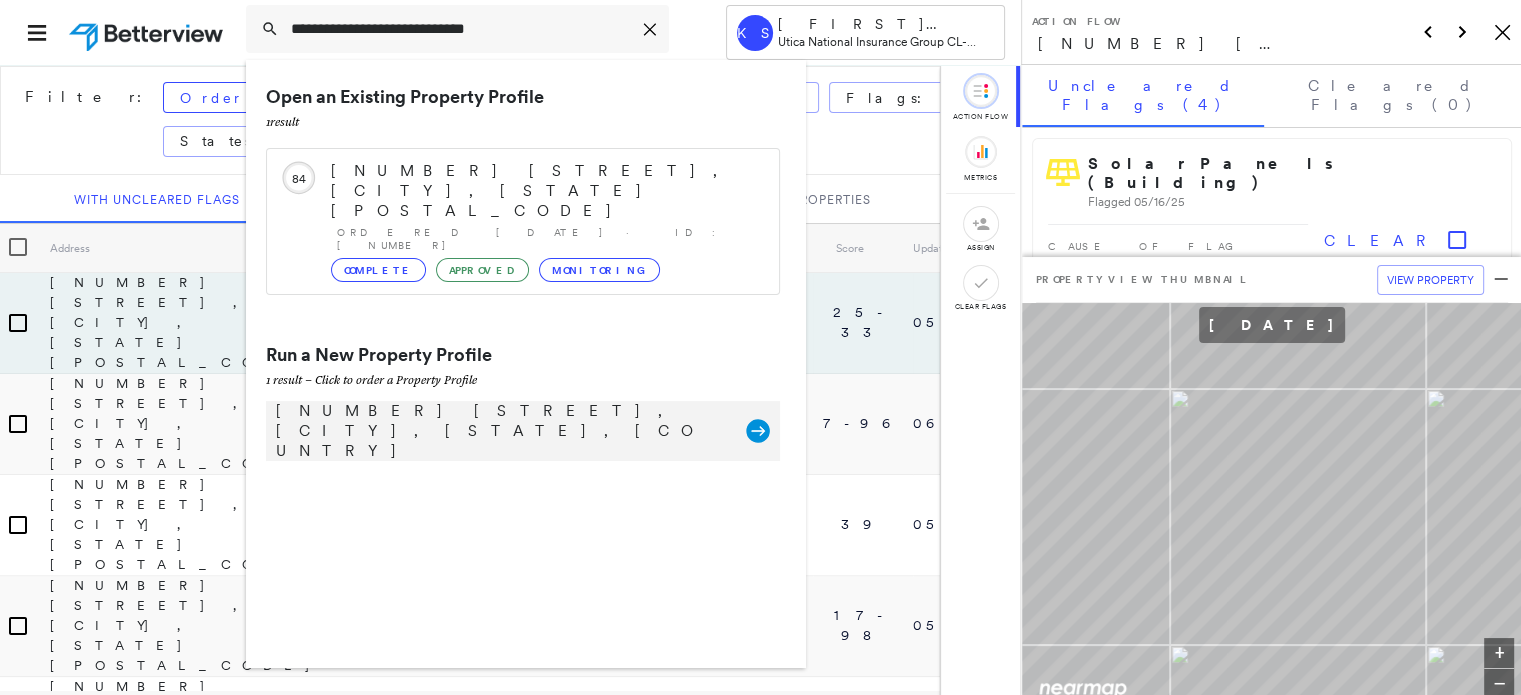 click on "[NUMBER] [STREET], [CITY], [STATE], [COUNTRY]" at bounding box center [501, 431] 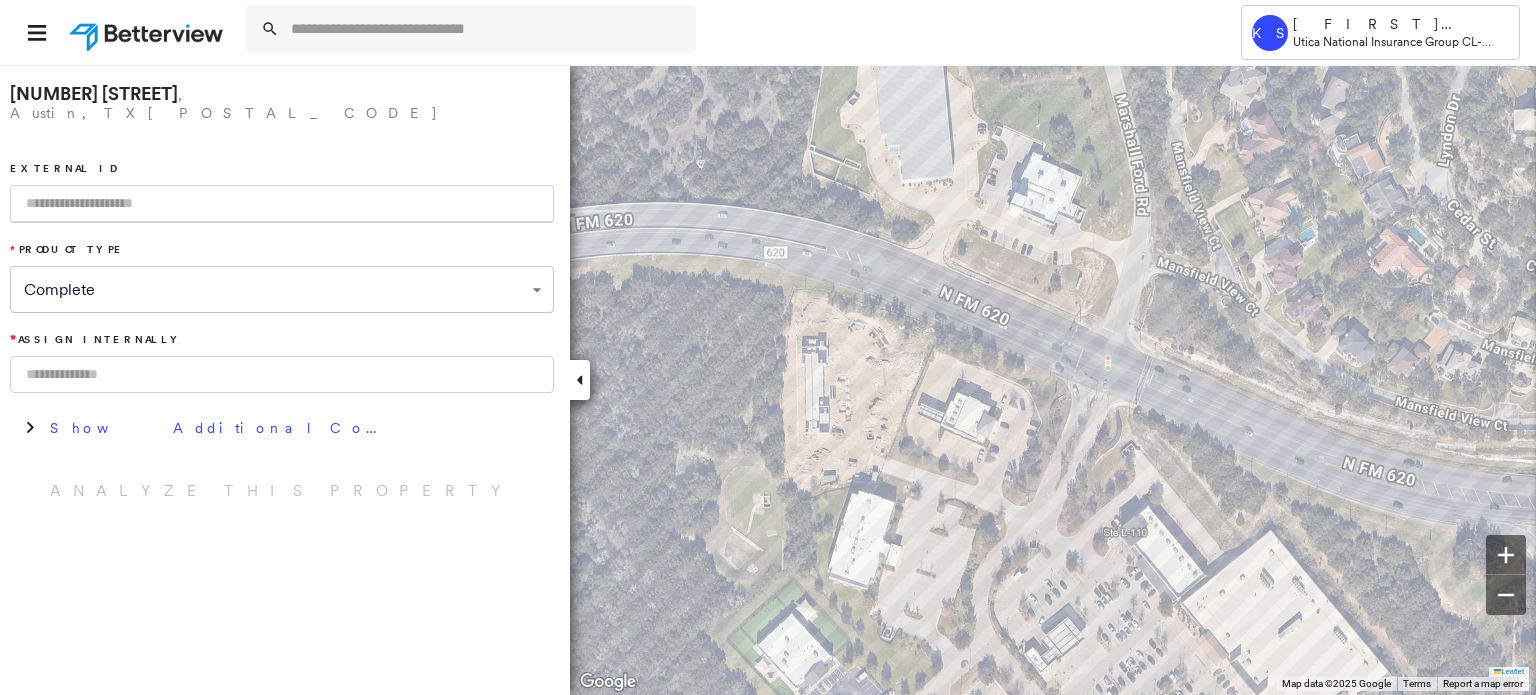 click at bounding box center (282, 204) 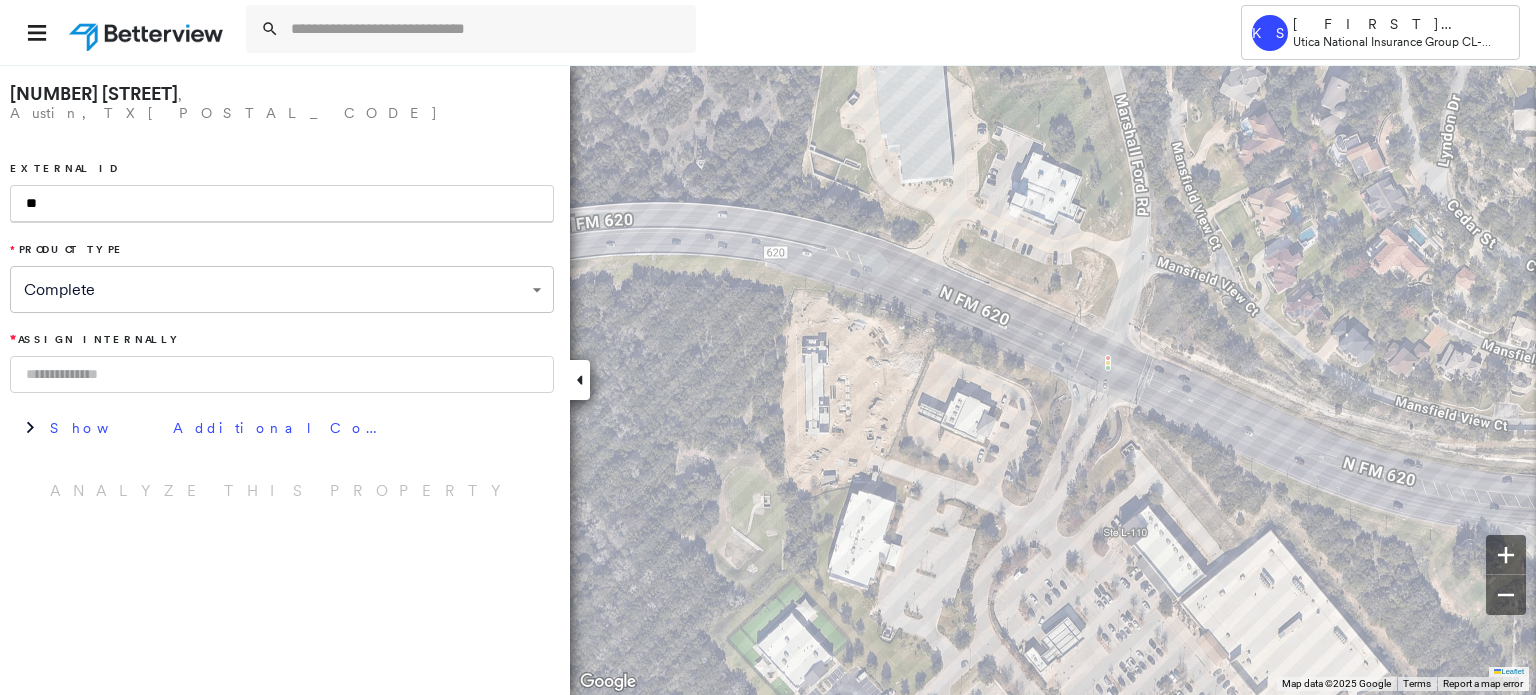 drag, startPoint x: 84, startPoint y: 191, endPoint x: -16, endPoint y: 193, distance: 100.02 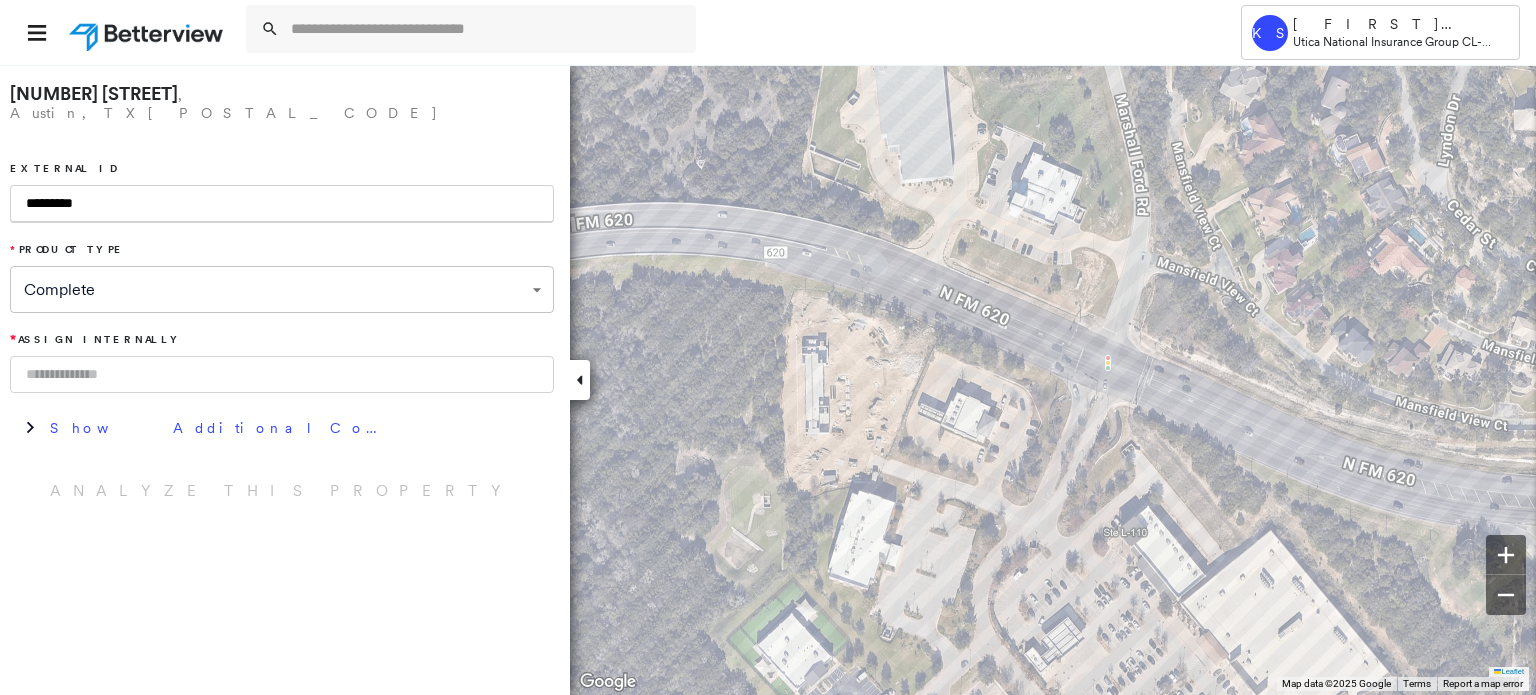 type on "*********" 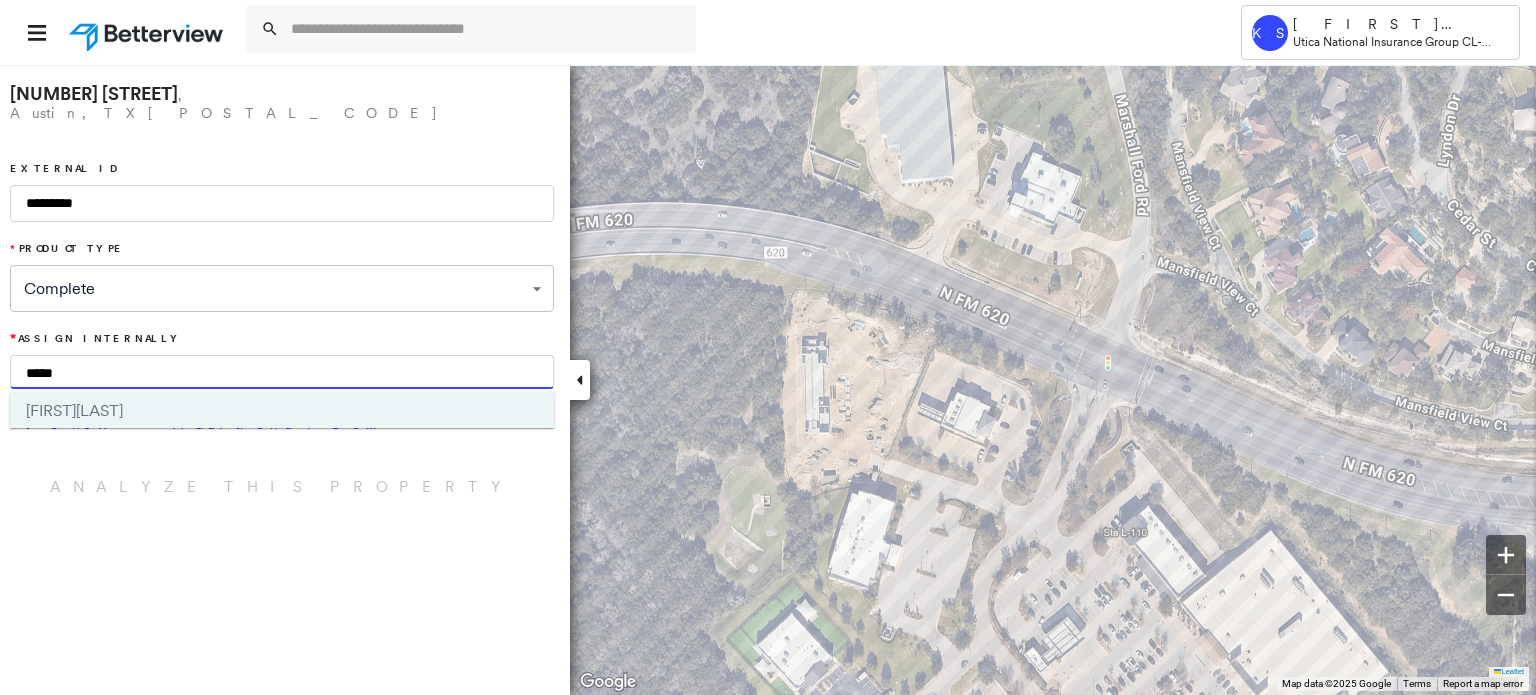 type on "*****" 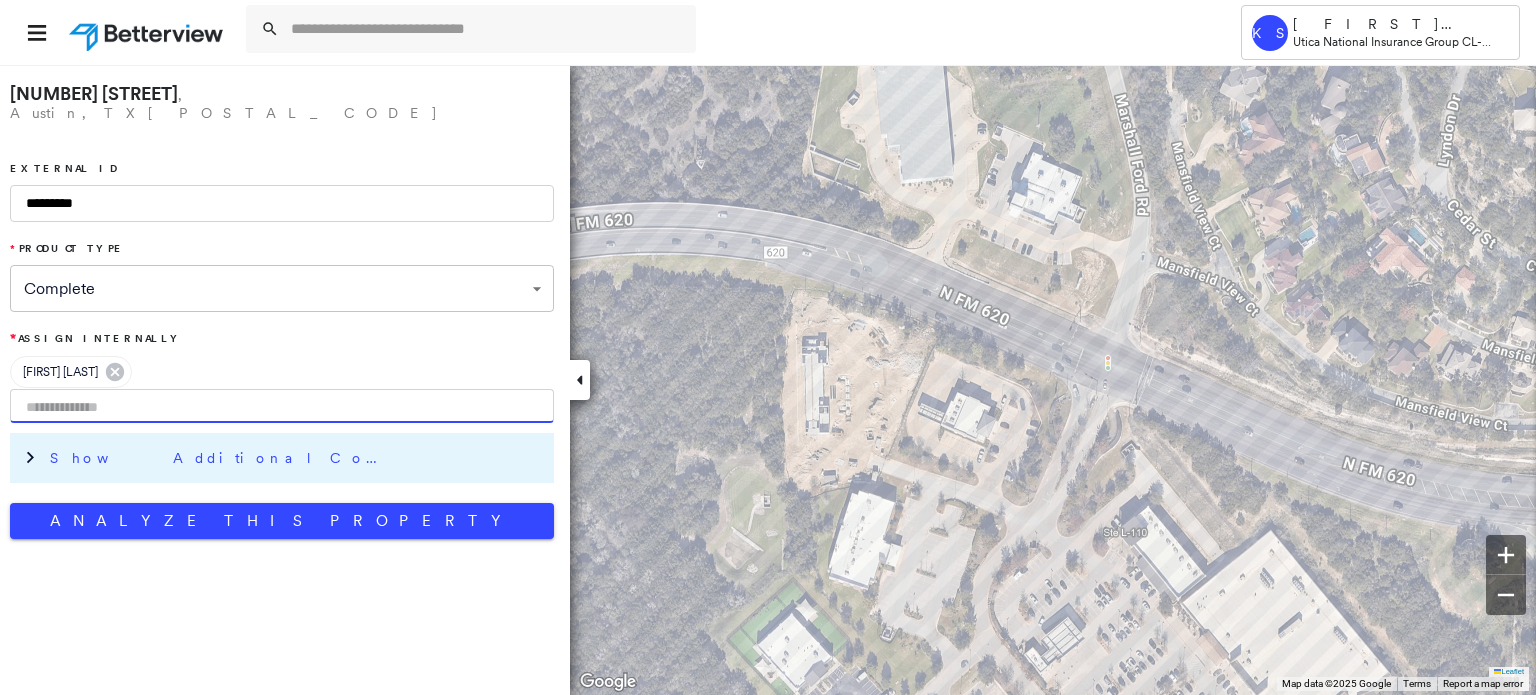 click on "Show Additional Company Data" at bounding box center [220, 458] 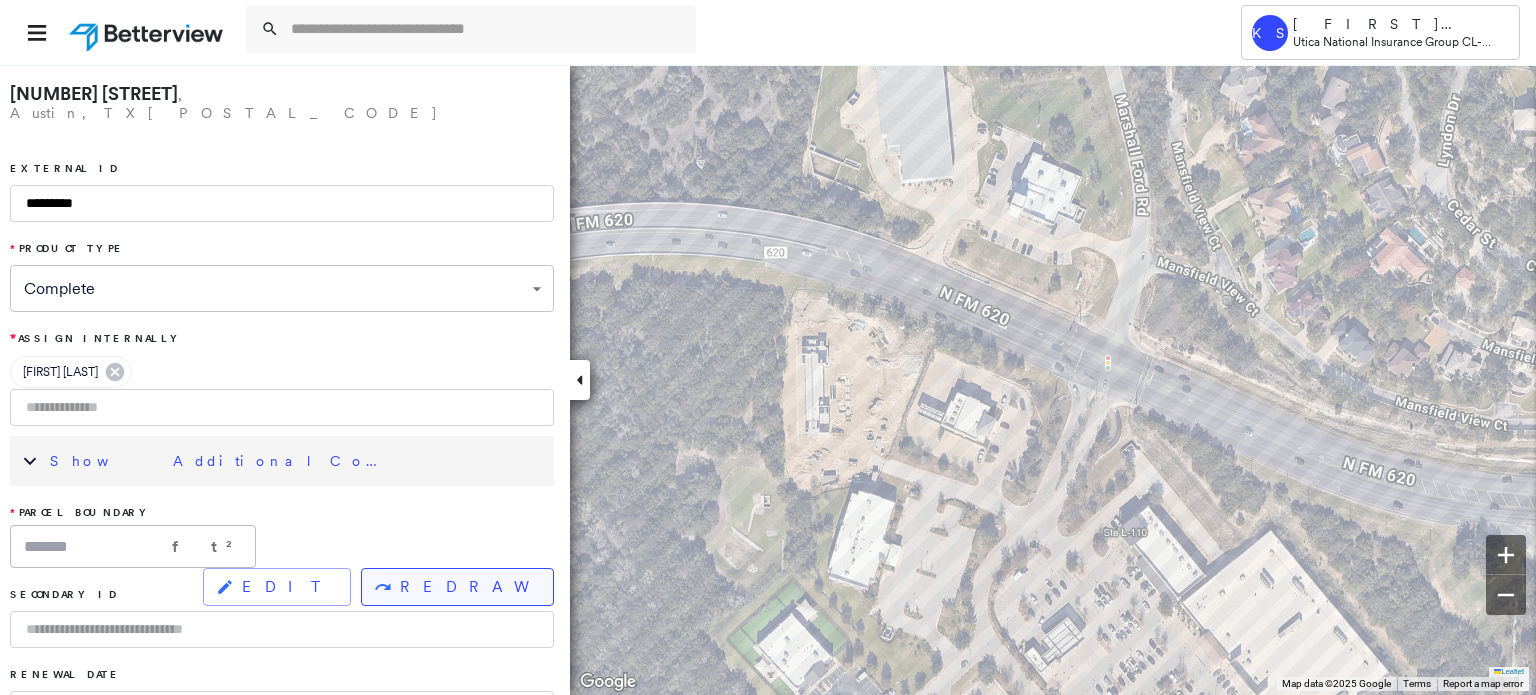 click 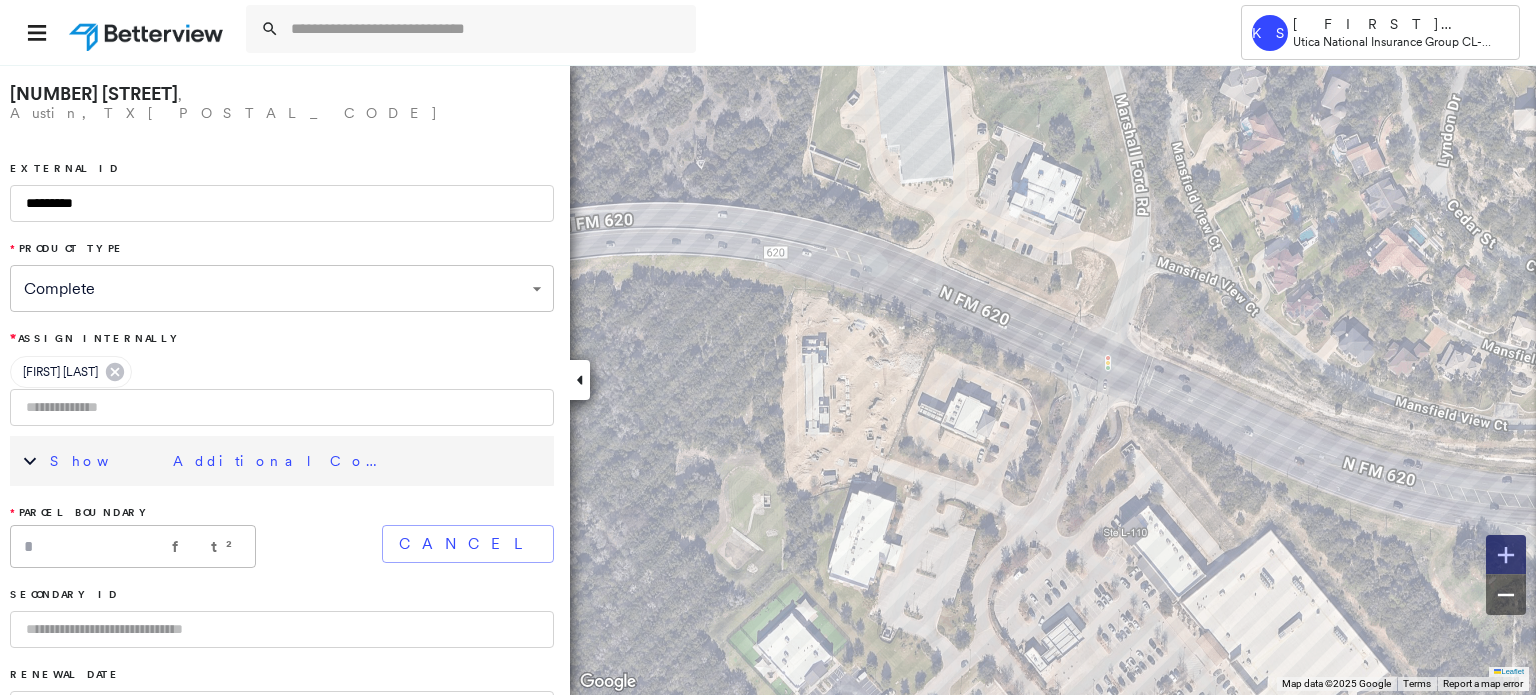 click 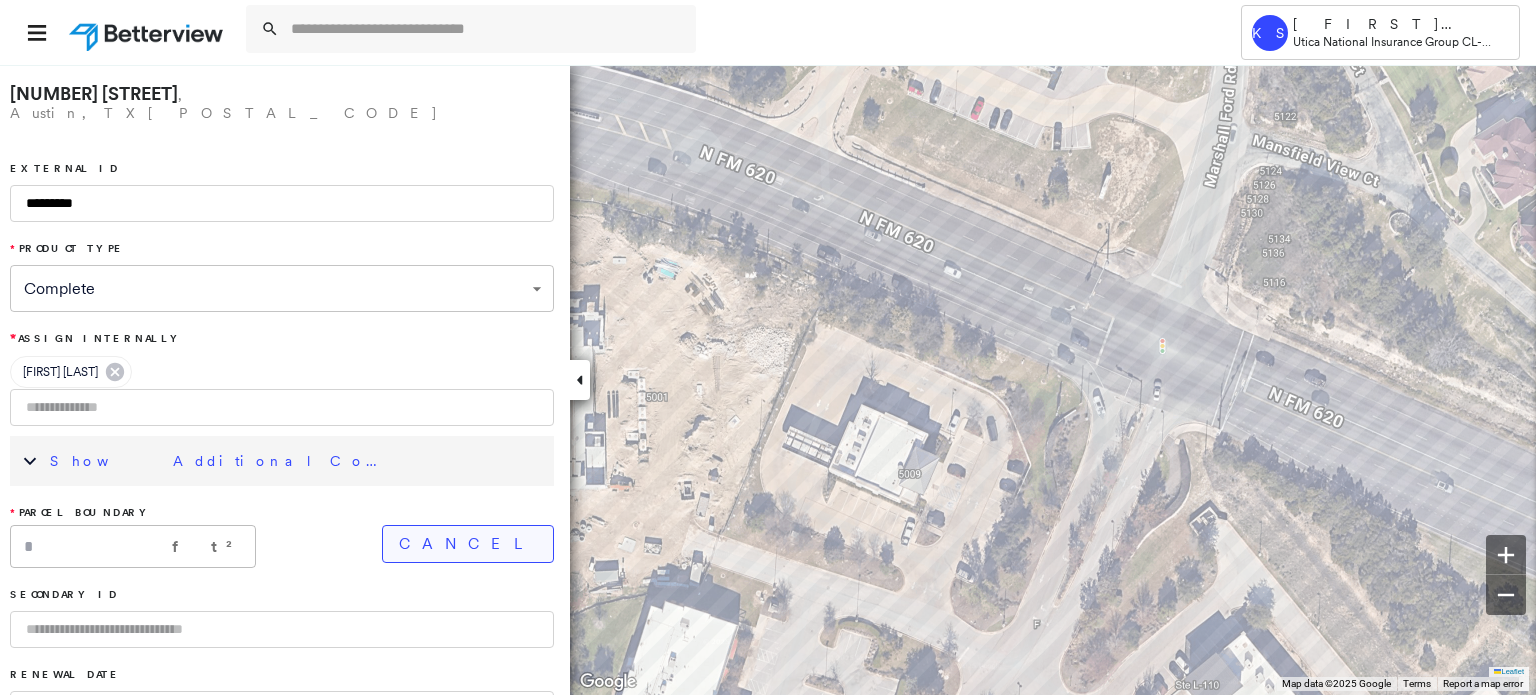 click on "Cancel" at bounding box center (468, 544) 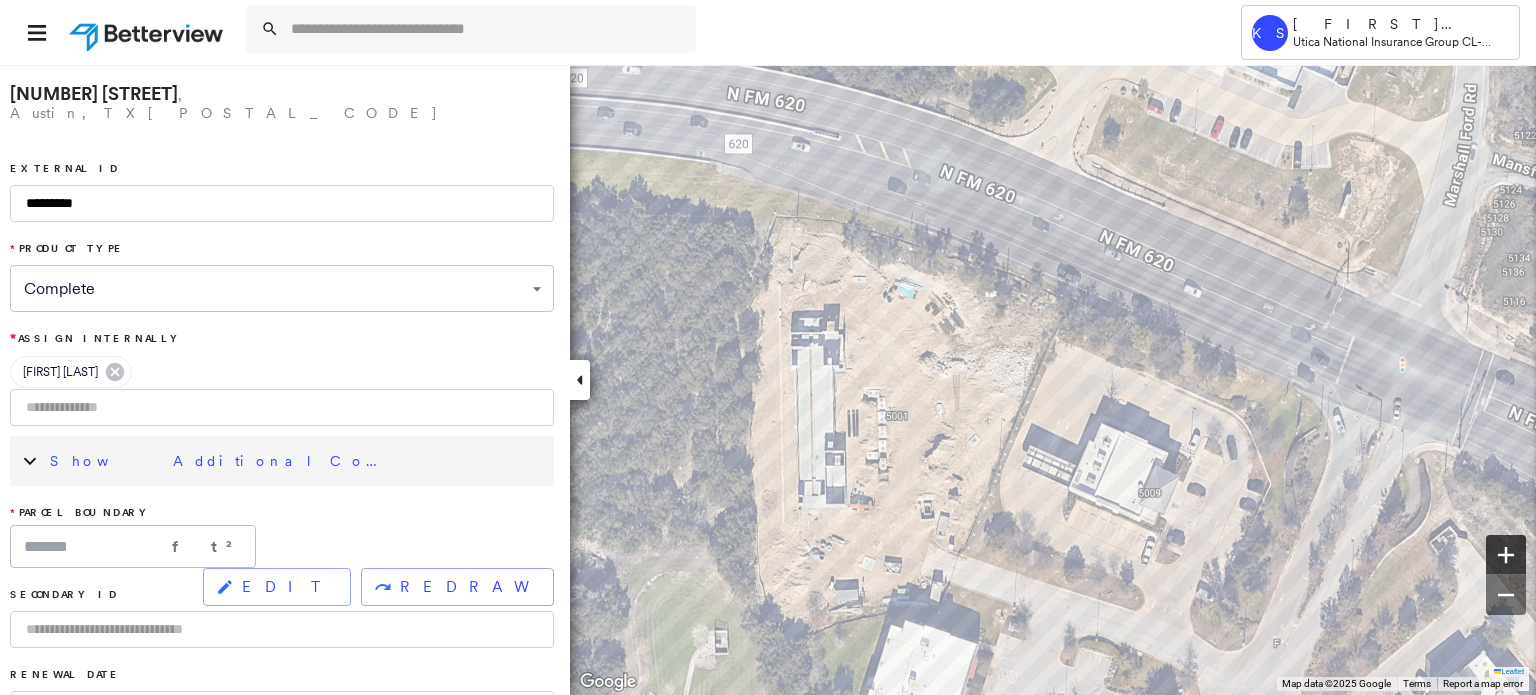 click at bounding box center [1506, 555] 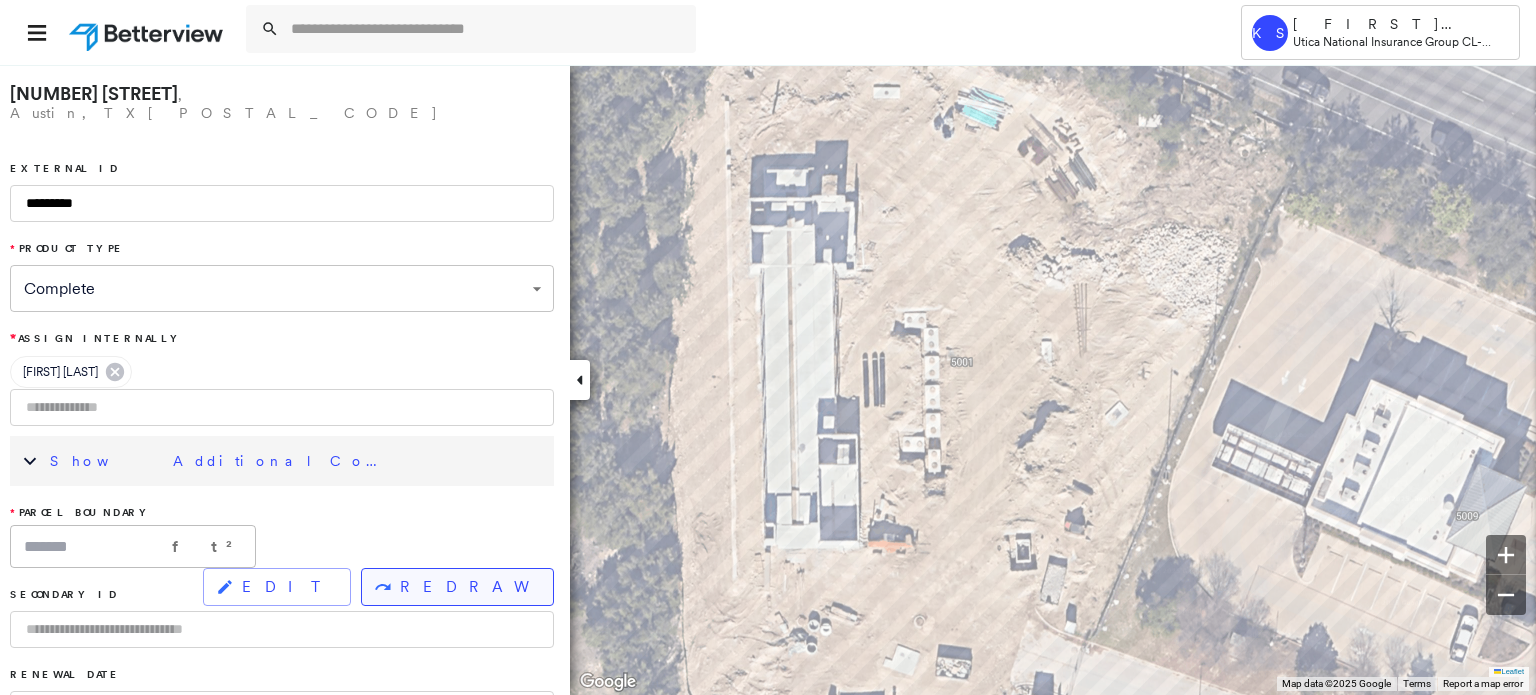 click on "REDRAW" at bounding box center [457, 587] 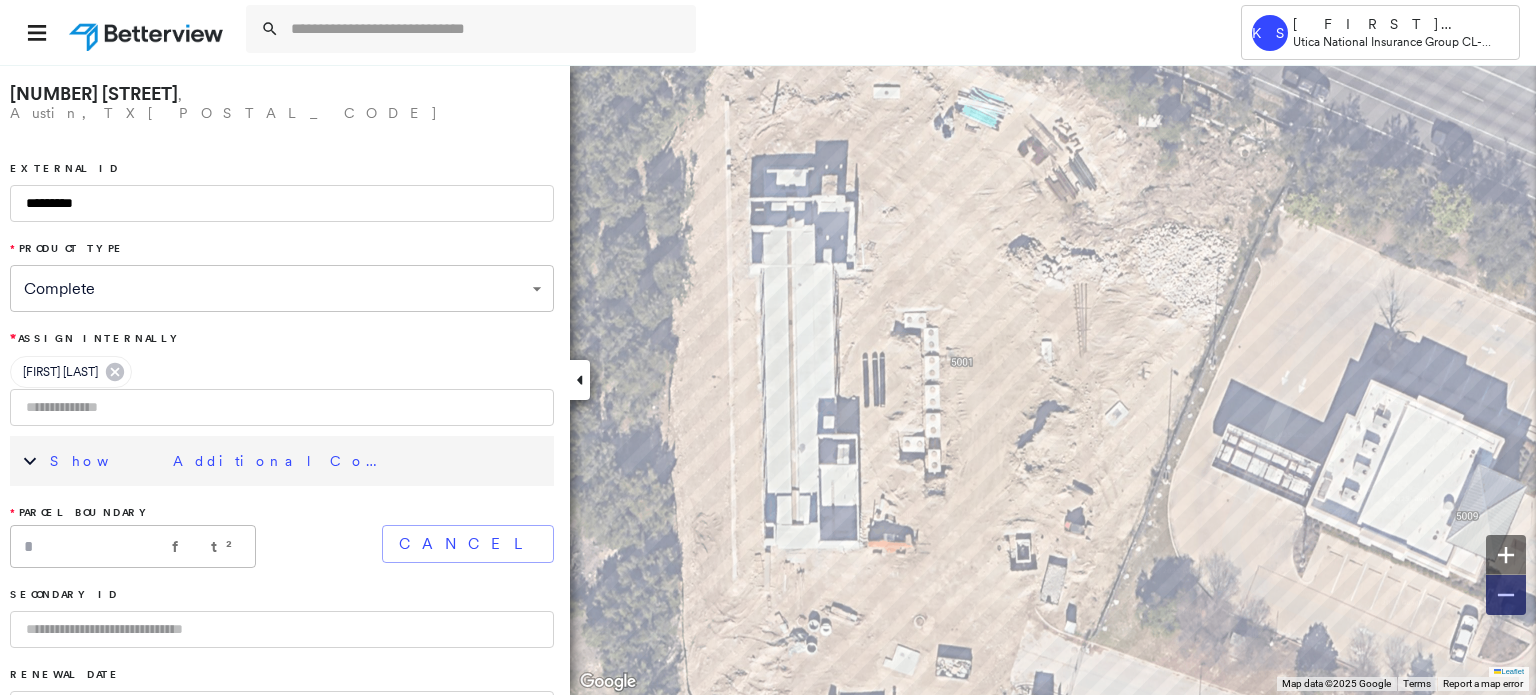 click 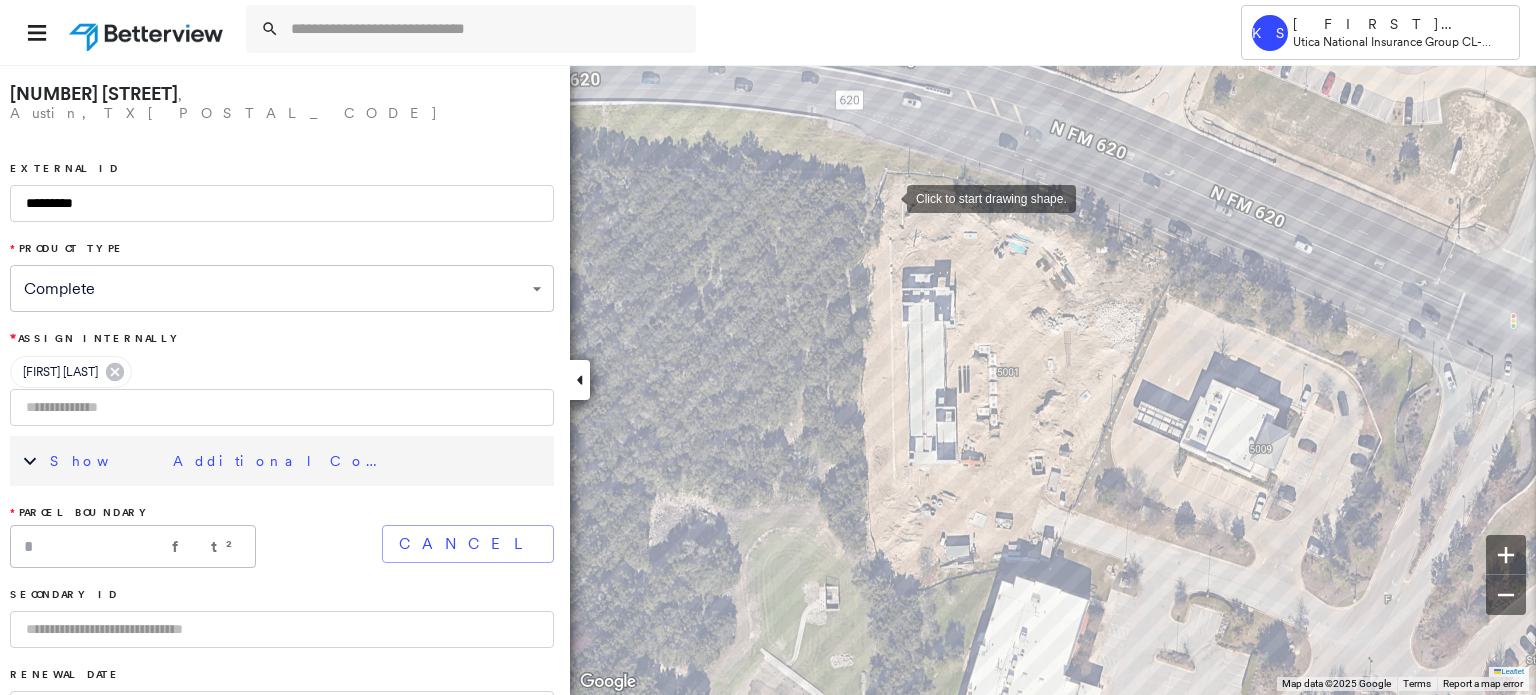 click at bounding box center (887, 197) 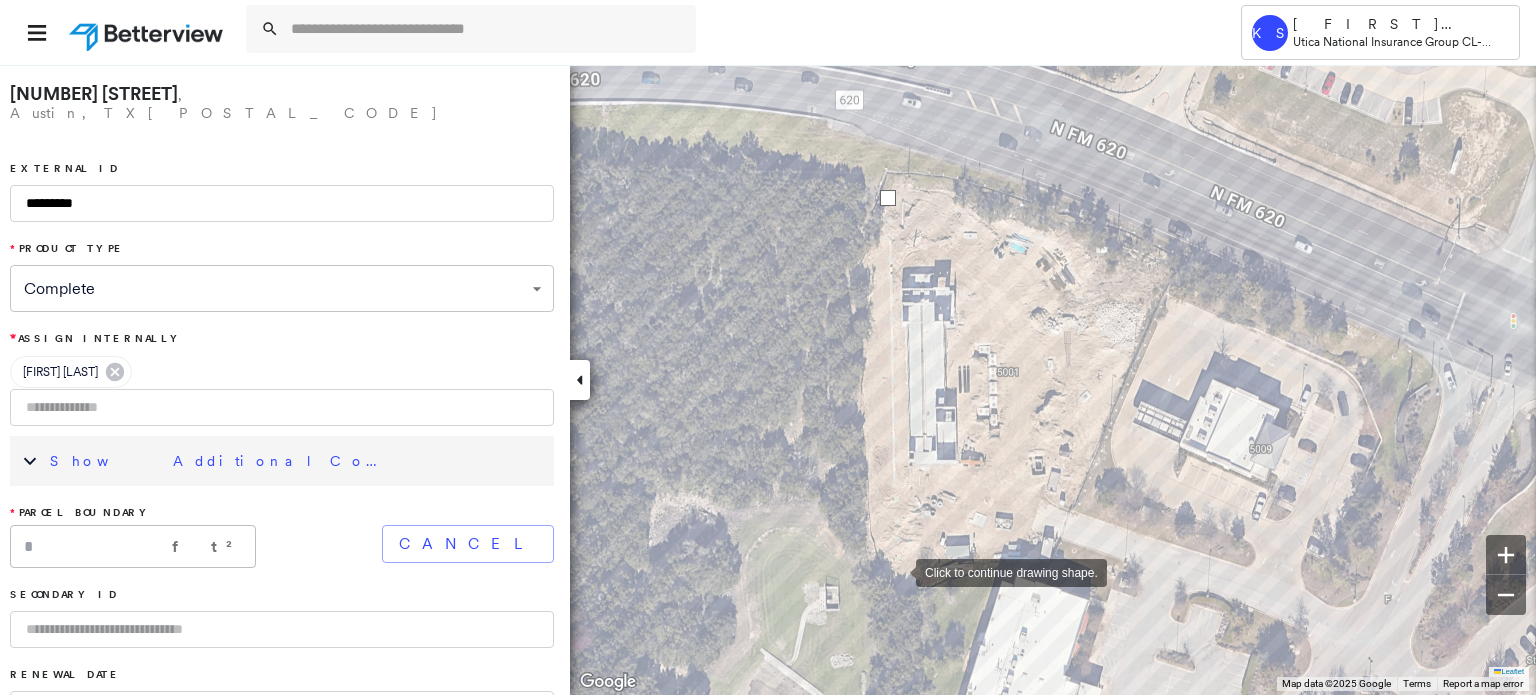click at bounding box center [896, 571] 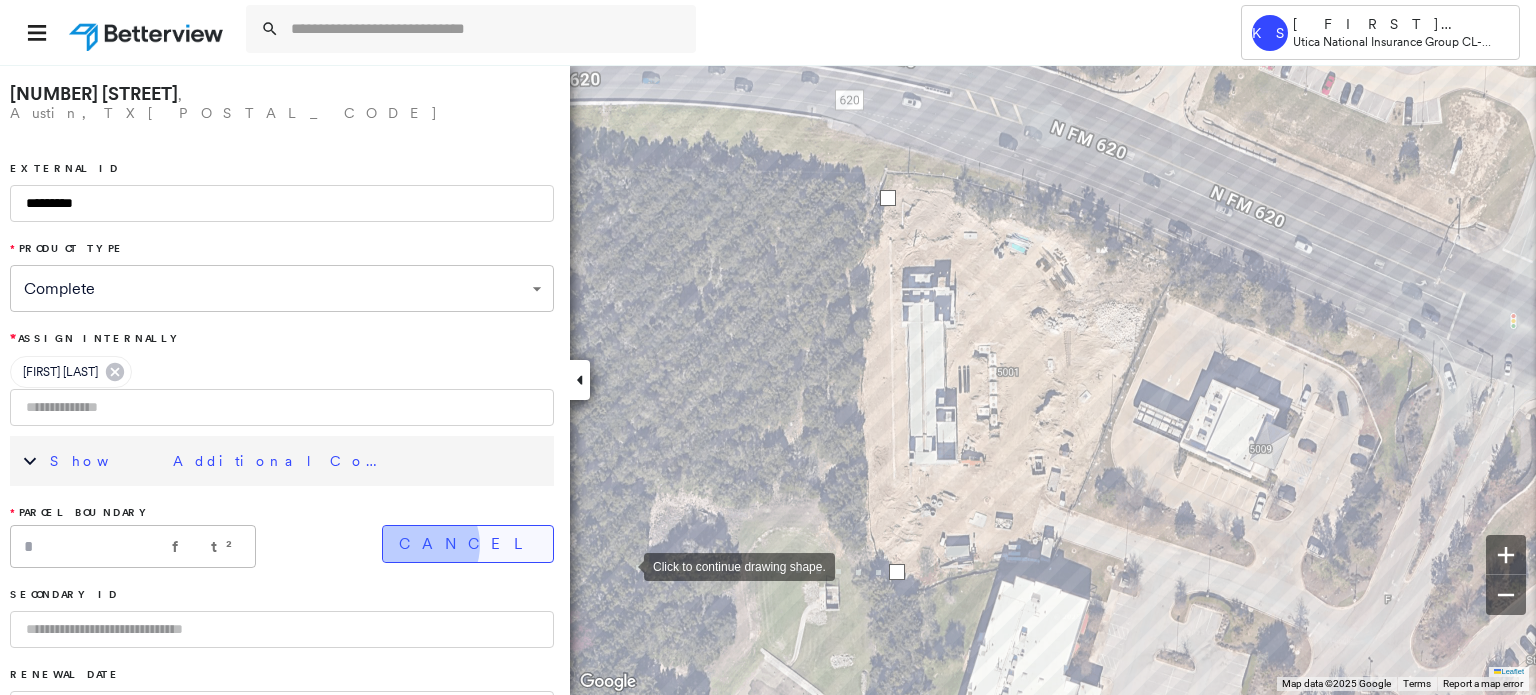 click on "Cancel" at bounding box center [468, 544] 